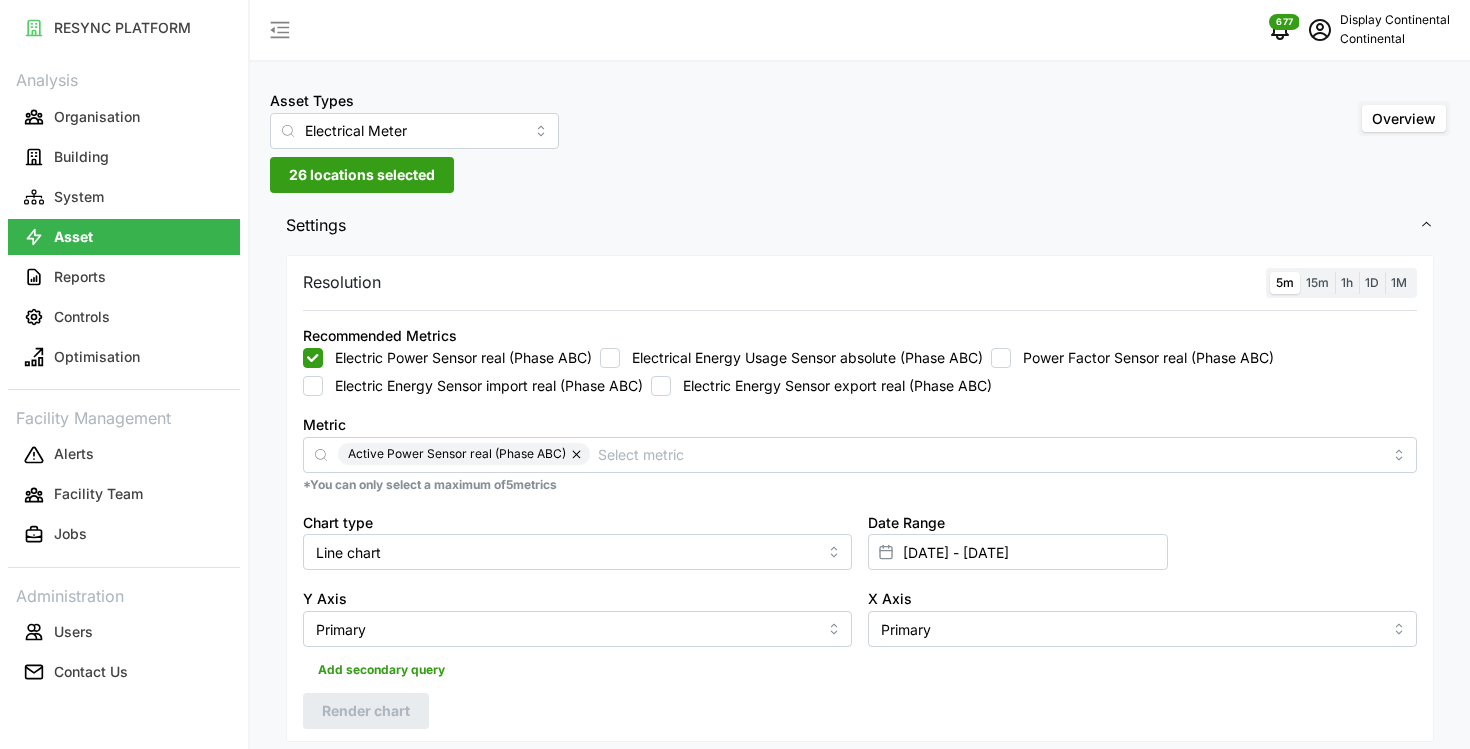 scroll, scrollTop: 671, scrollLeft: 0, axis: vertical 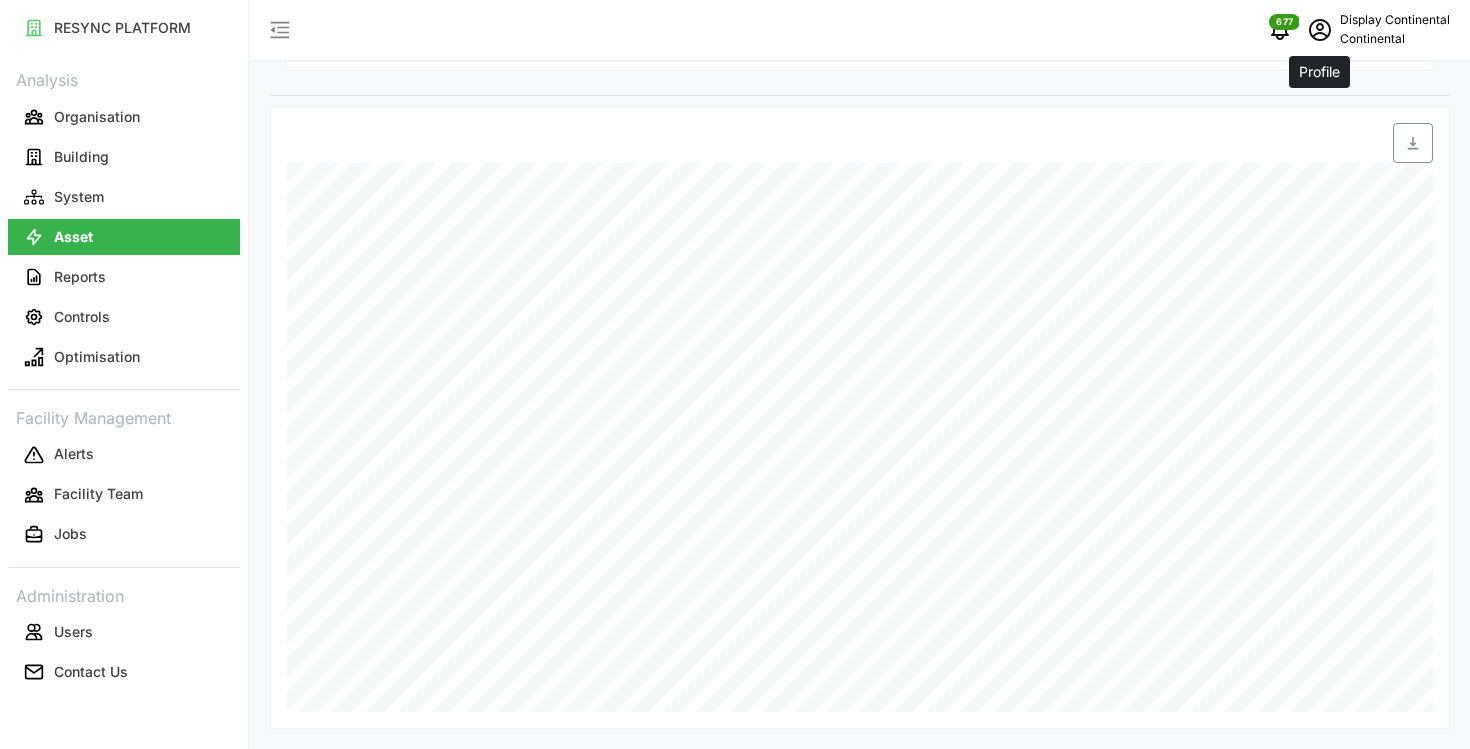 click 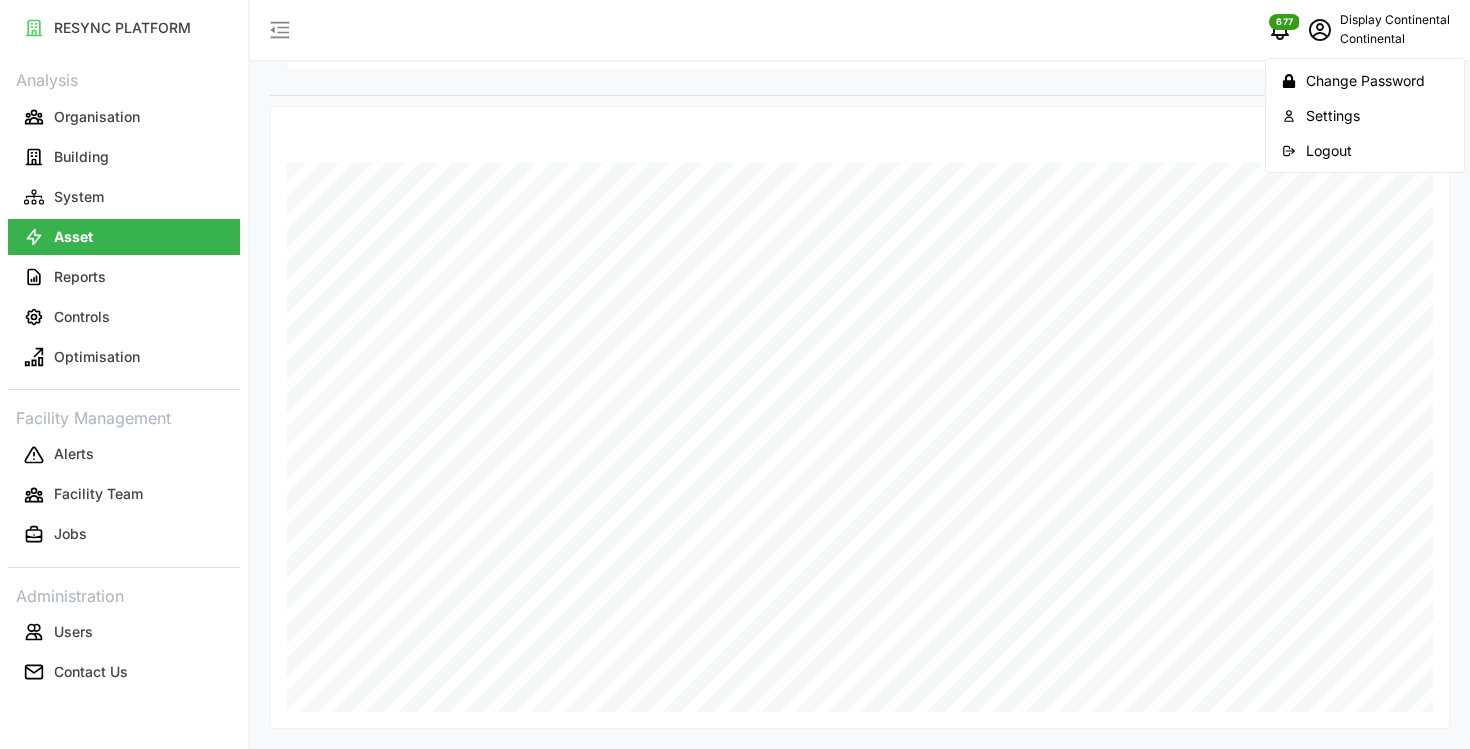 click on "Logout" at bounding box center (1365, 150) 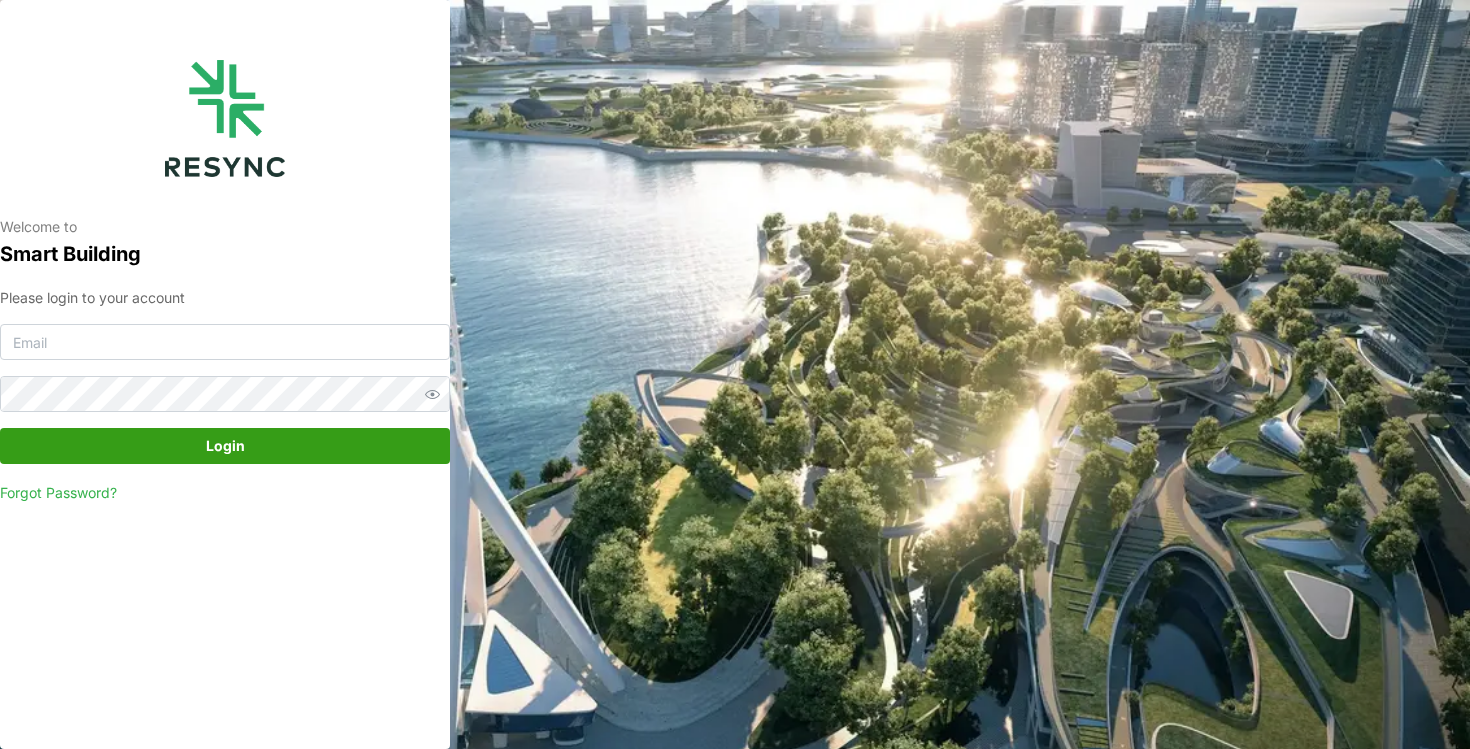 scroll, scrollTop: 0, scrollLeft: 0, axis: both 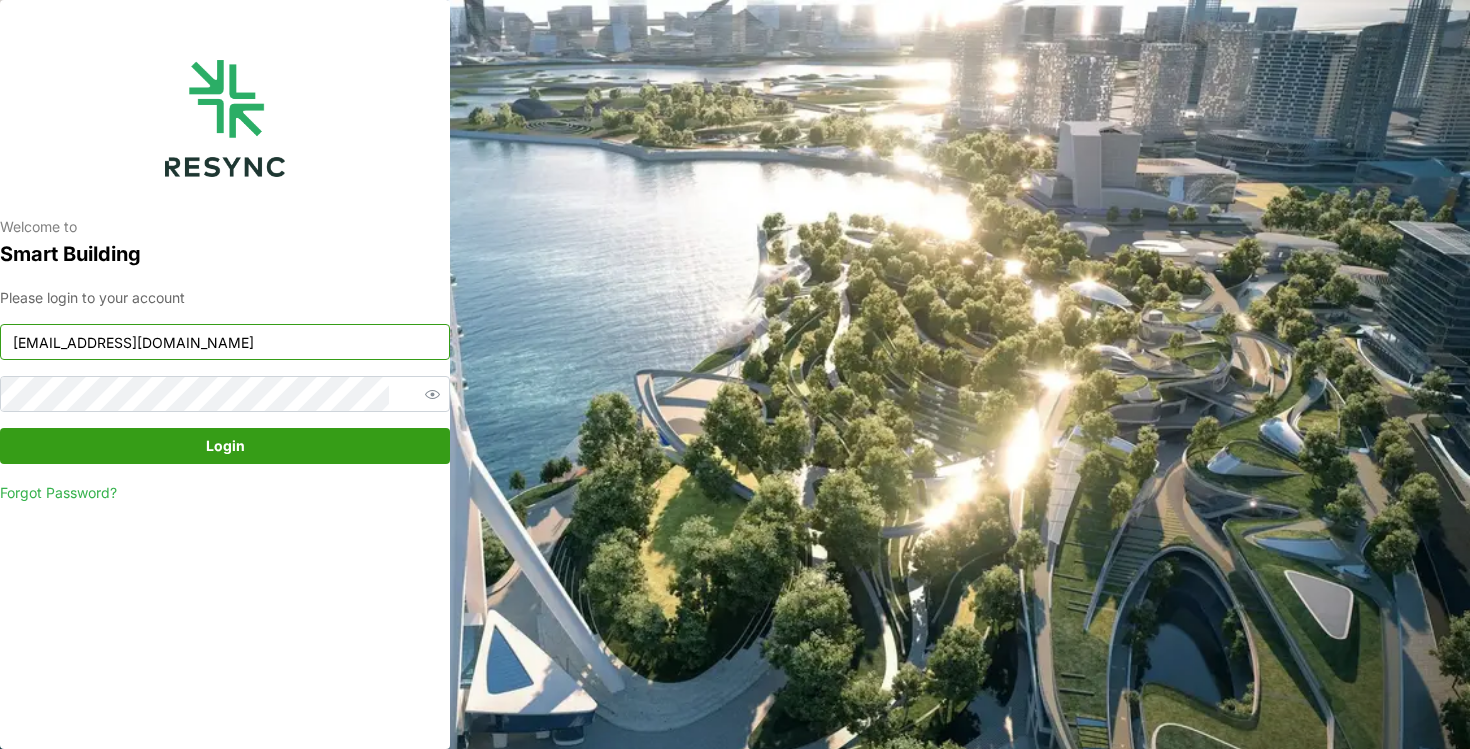 click on "continental_display@resynctech.com" at bounding box center (225, 342) 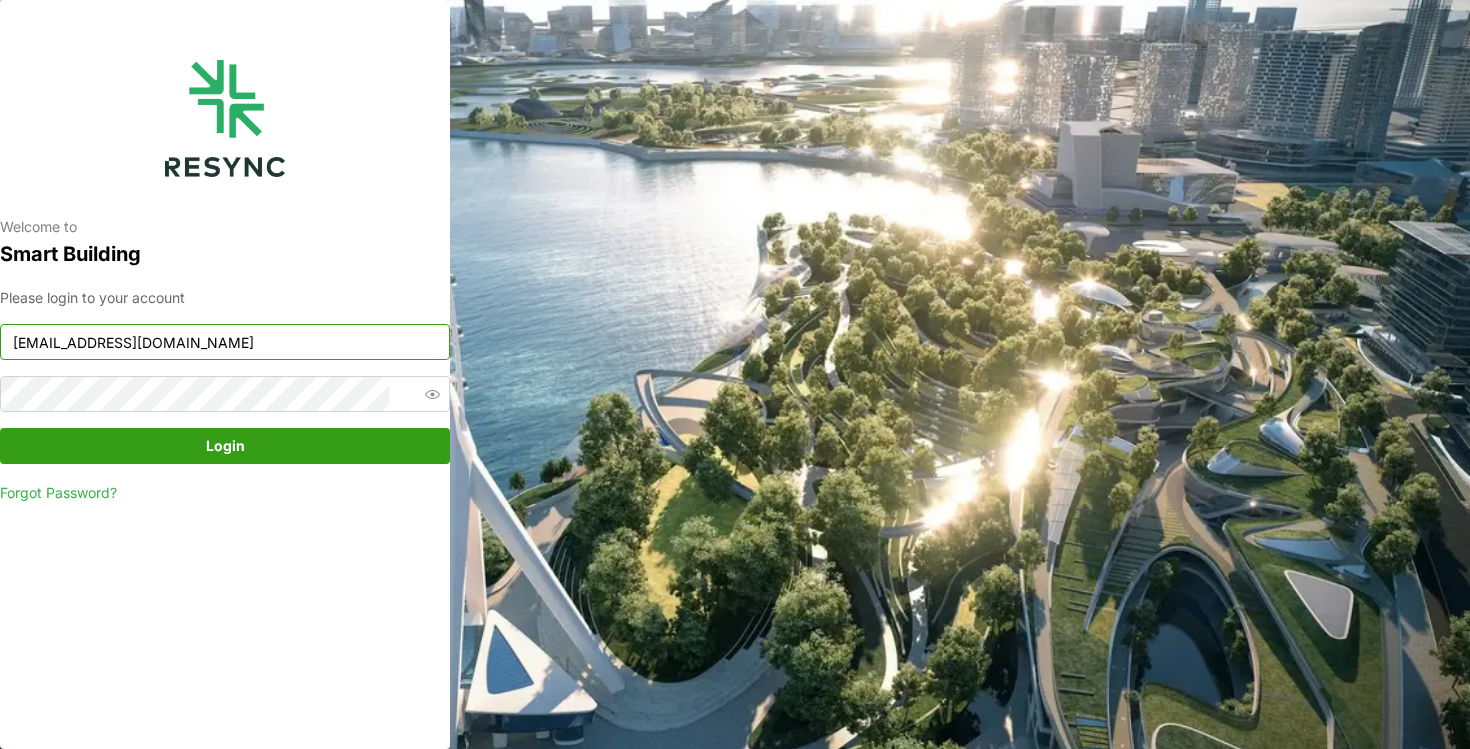 type on "mandai_display@resynctech.com" 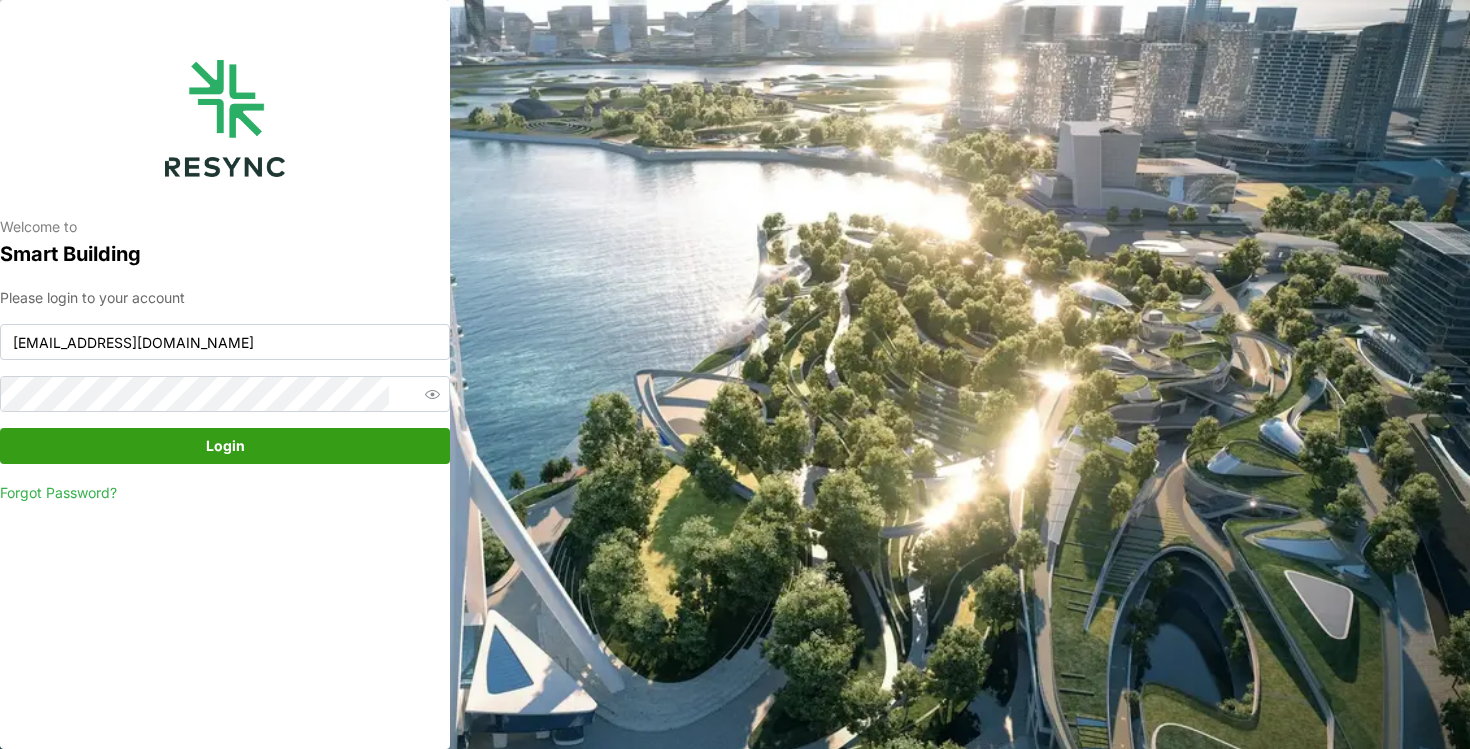 click on "Please login to your account mandai_display@resynctech.com Login Forgot Password?" at bounding box center (225, 396) 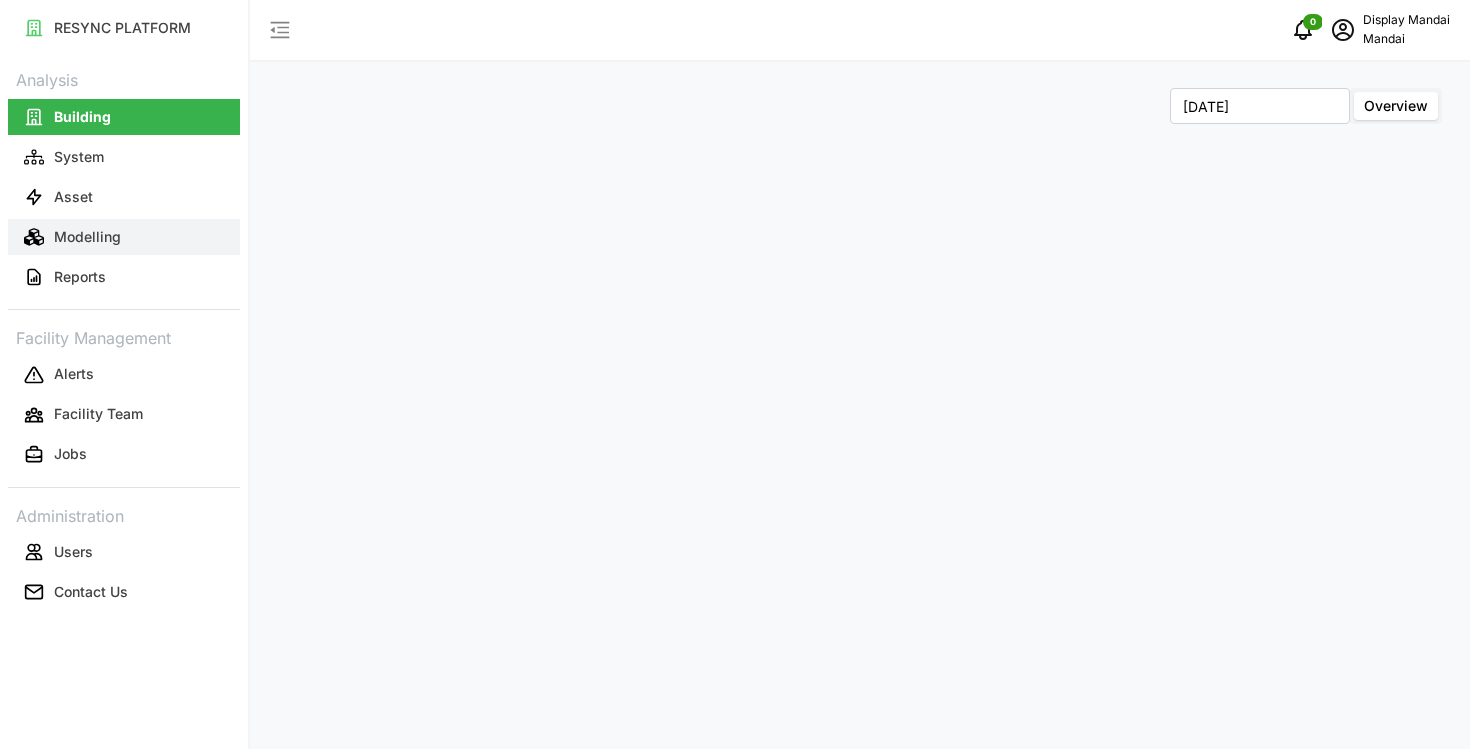 scroll, scrollTop: 0, scrollLeft: 0, axis: both 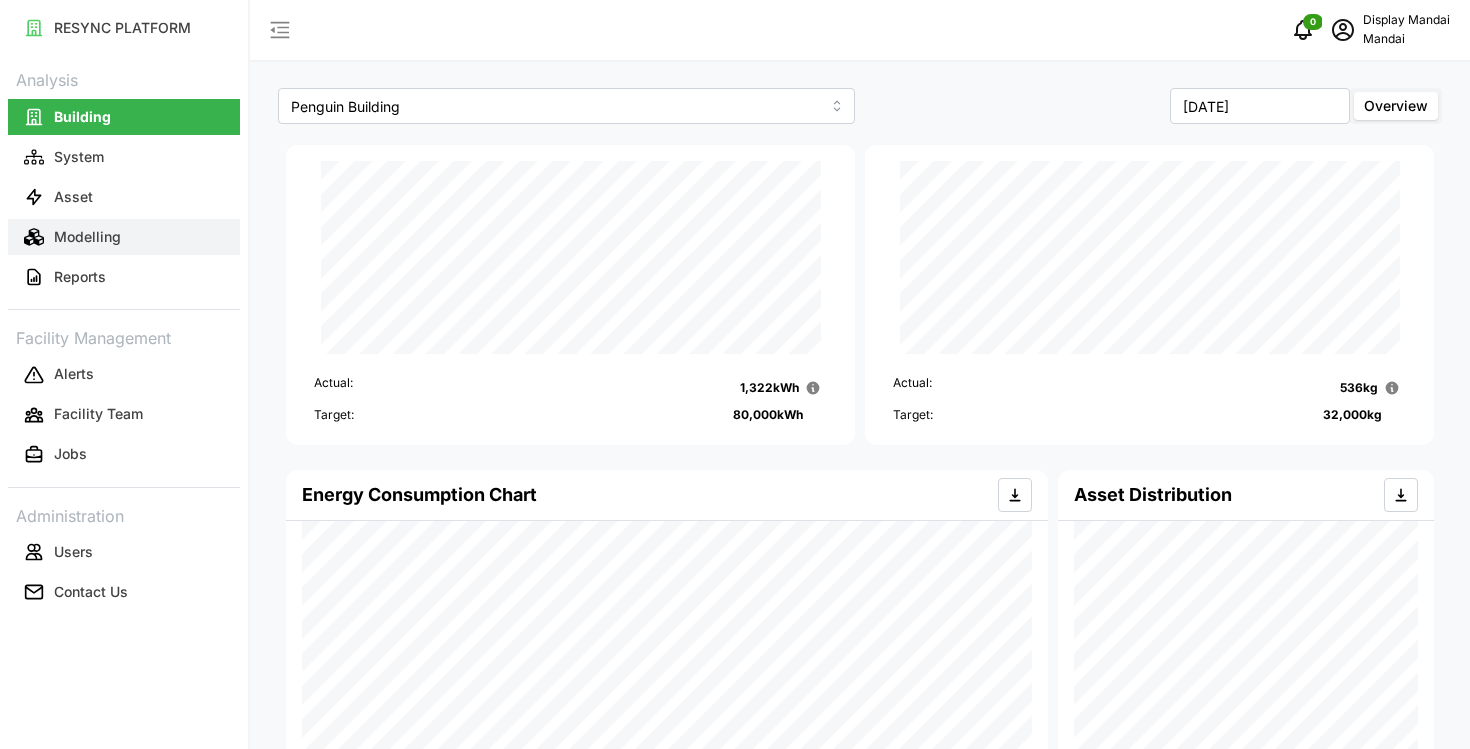 click on "Modelling" at bounding box center [124, 237] 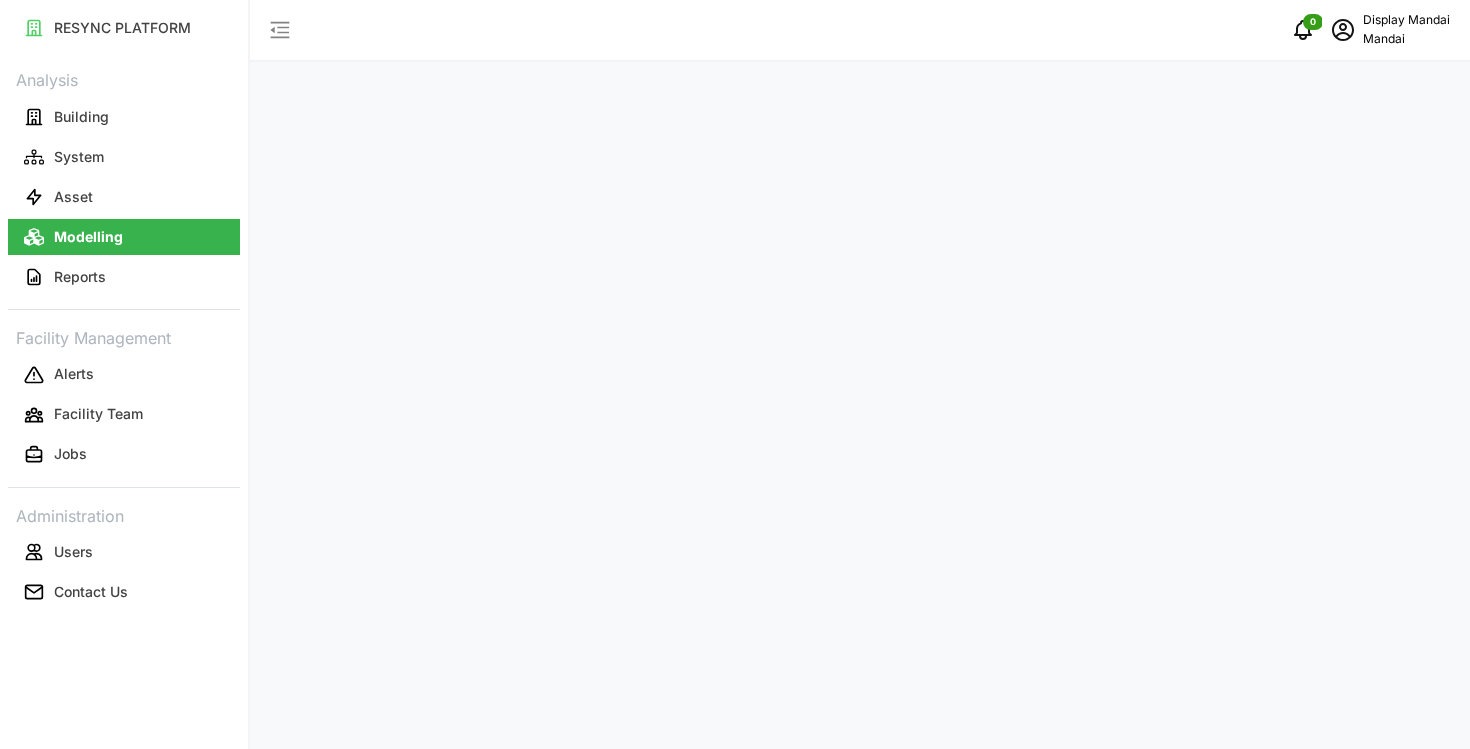 click on "Asset" at bounding box center (124, 197) 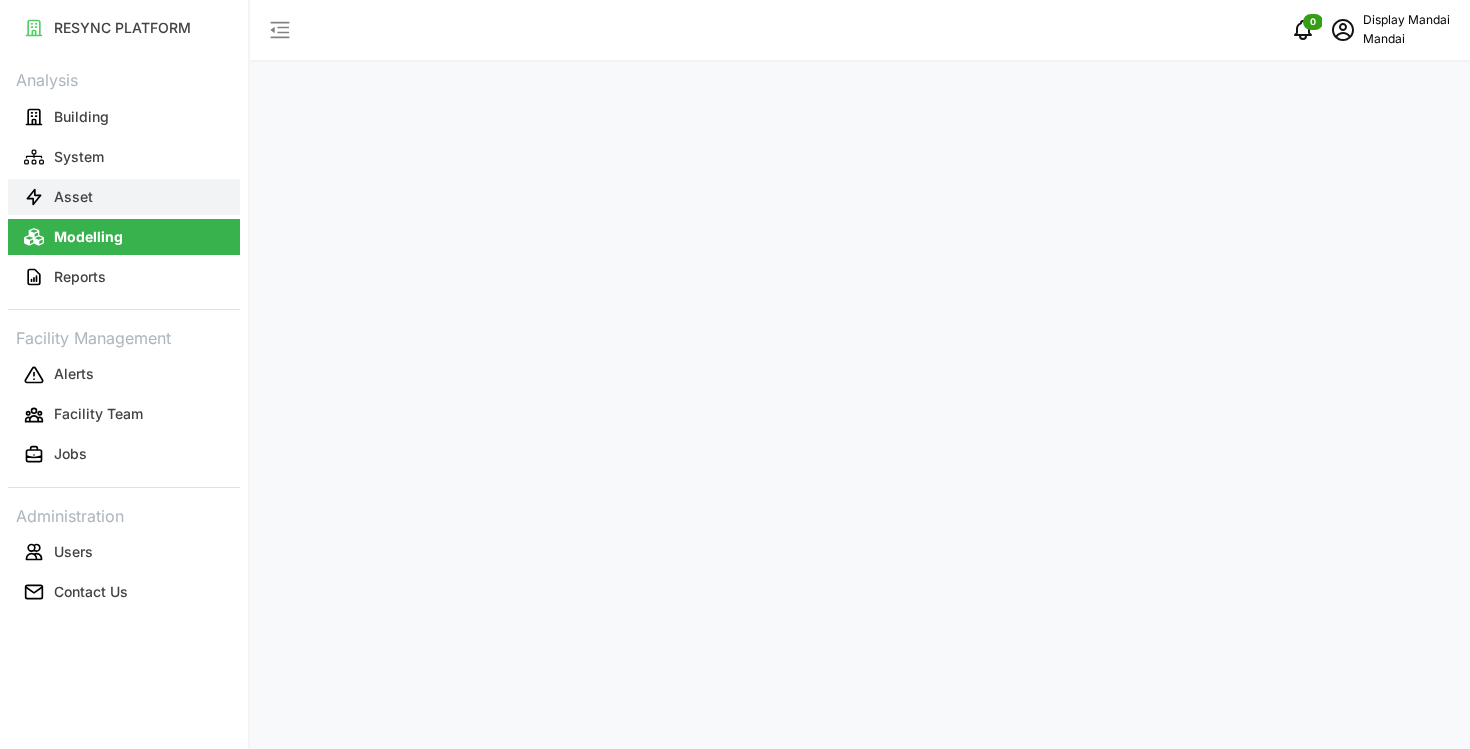 click on "Asset" at bounding box center (124, 197) 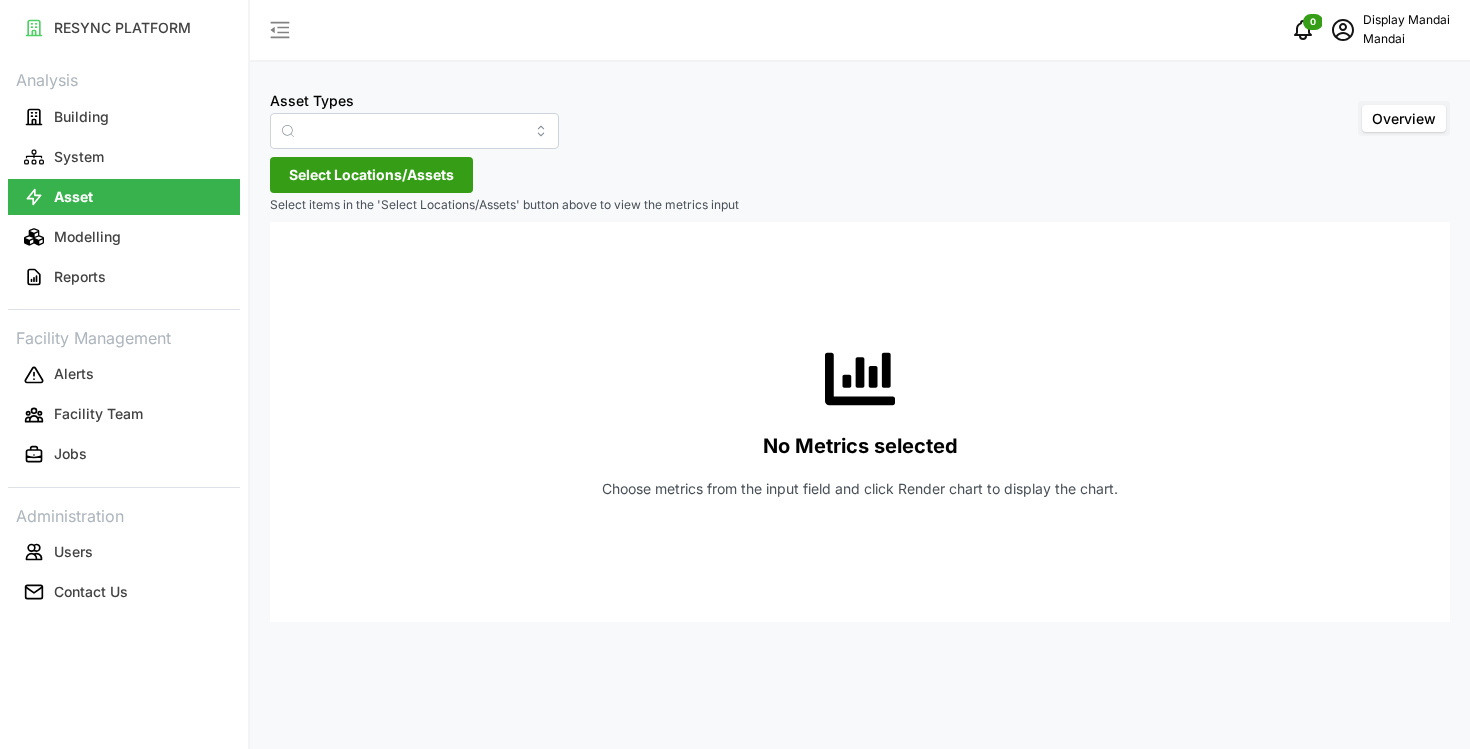 type on "Air Handling Unit" 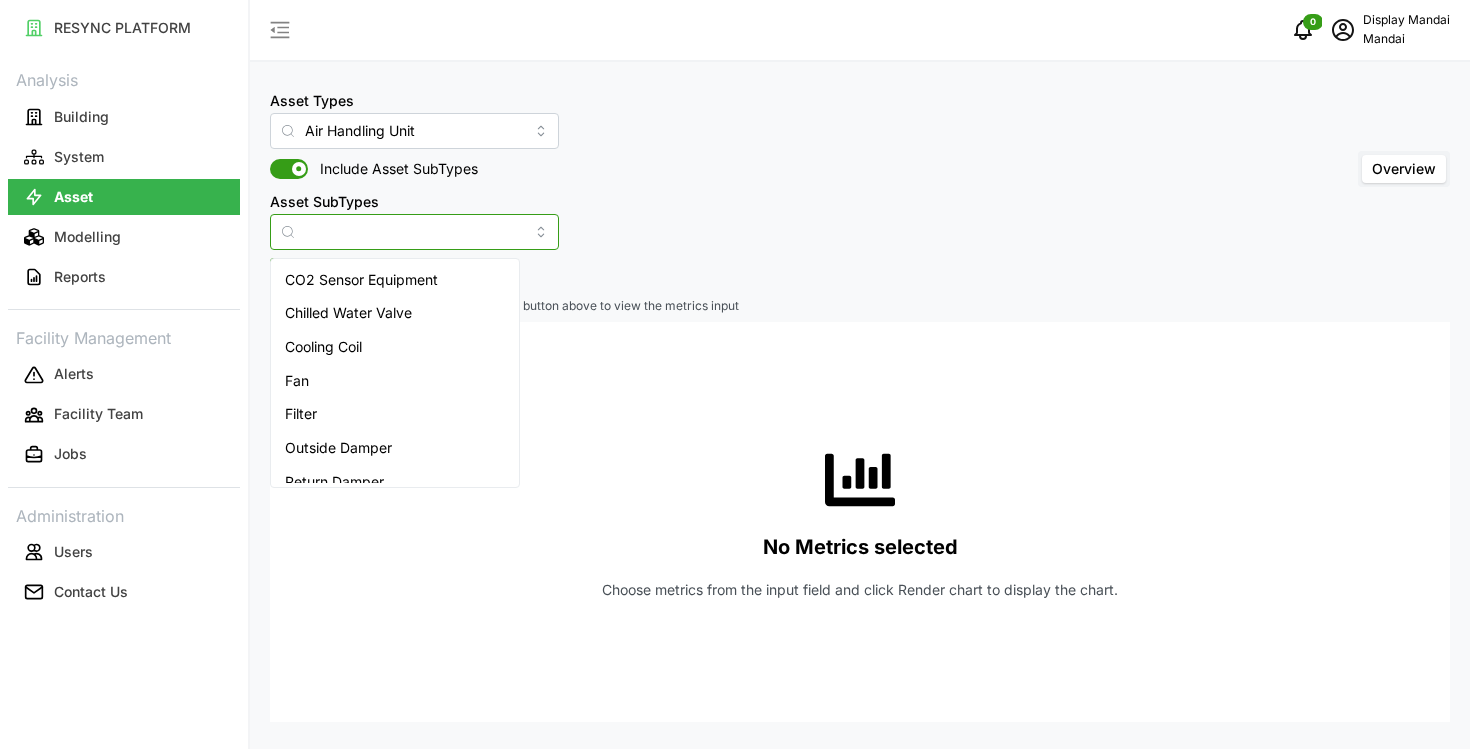 click on "Asset SubTypes" at bounding box center [414, 232] 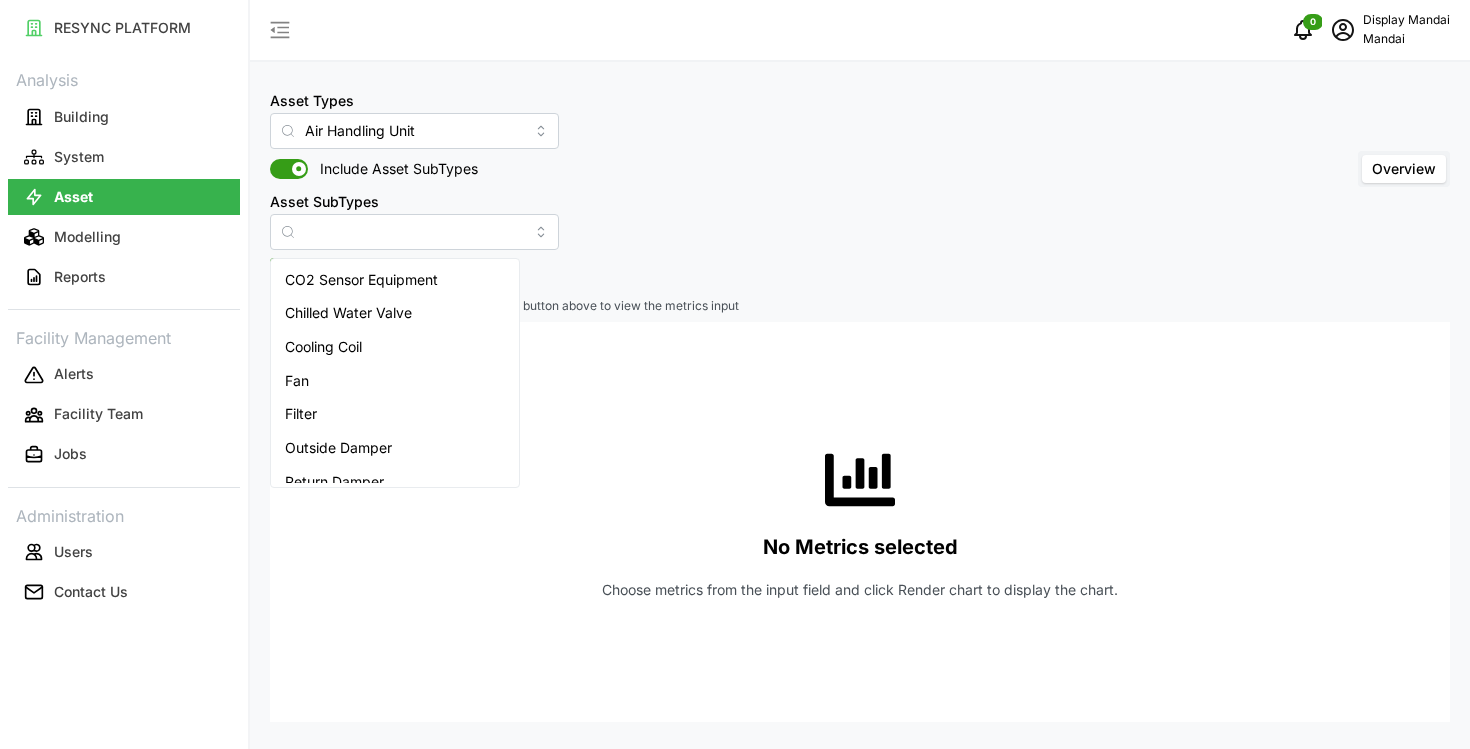 click on "No Metrics selected Choose metrics from the input field and click Render chart to display the chart." at bounding box center [860, 522] 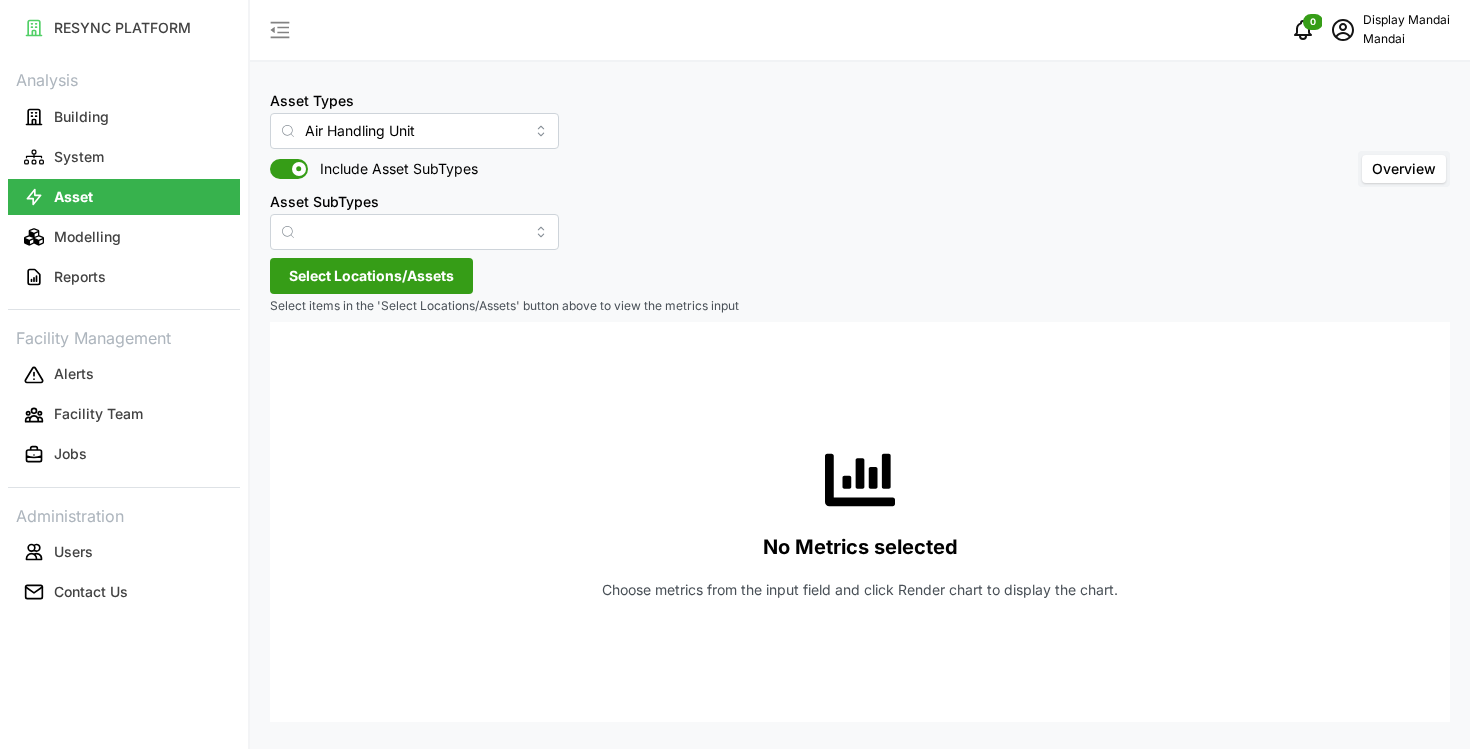 click on "Select Locations/Assets" at bounding box center (371, 276) 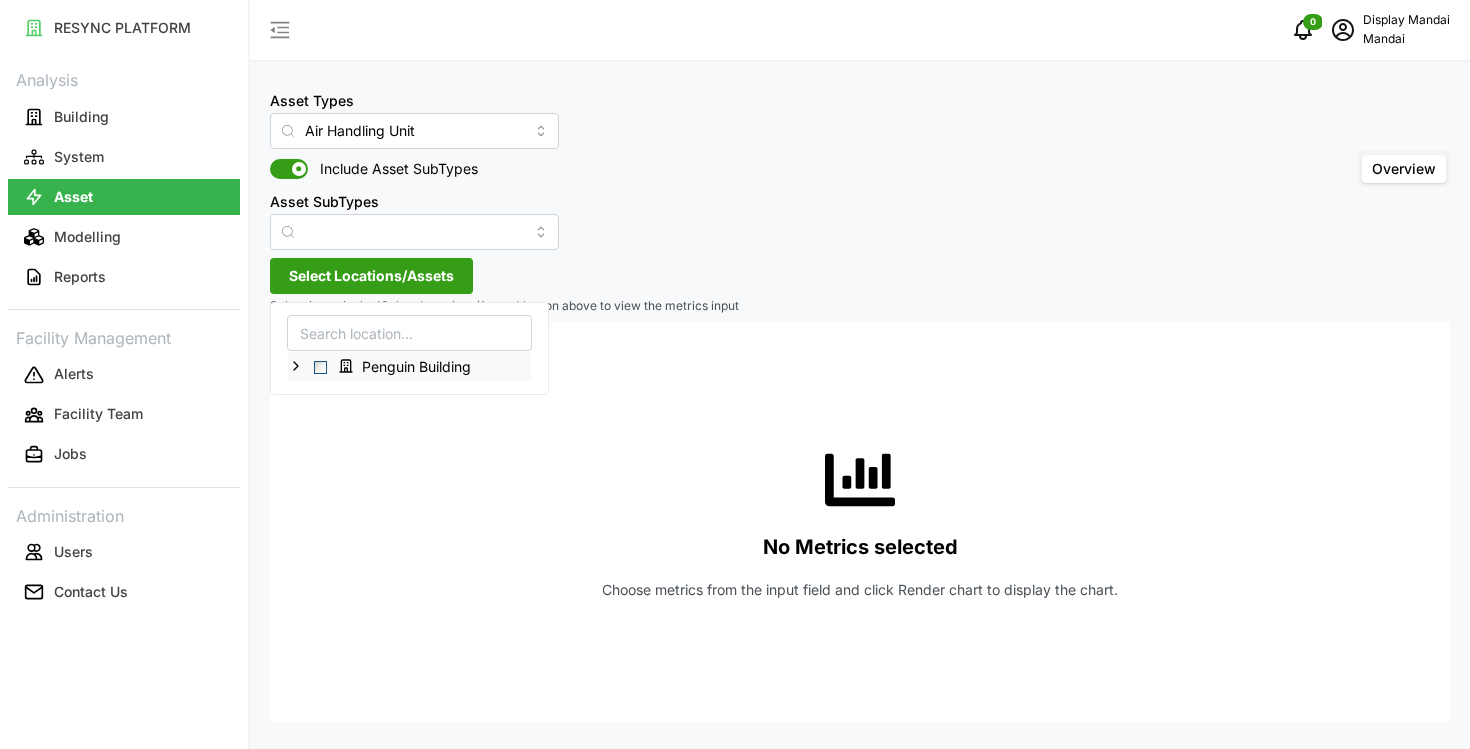 click at bounding box center (320, 367) 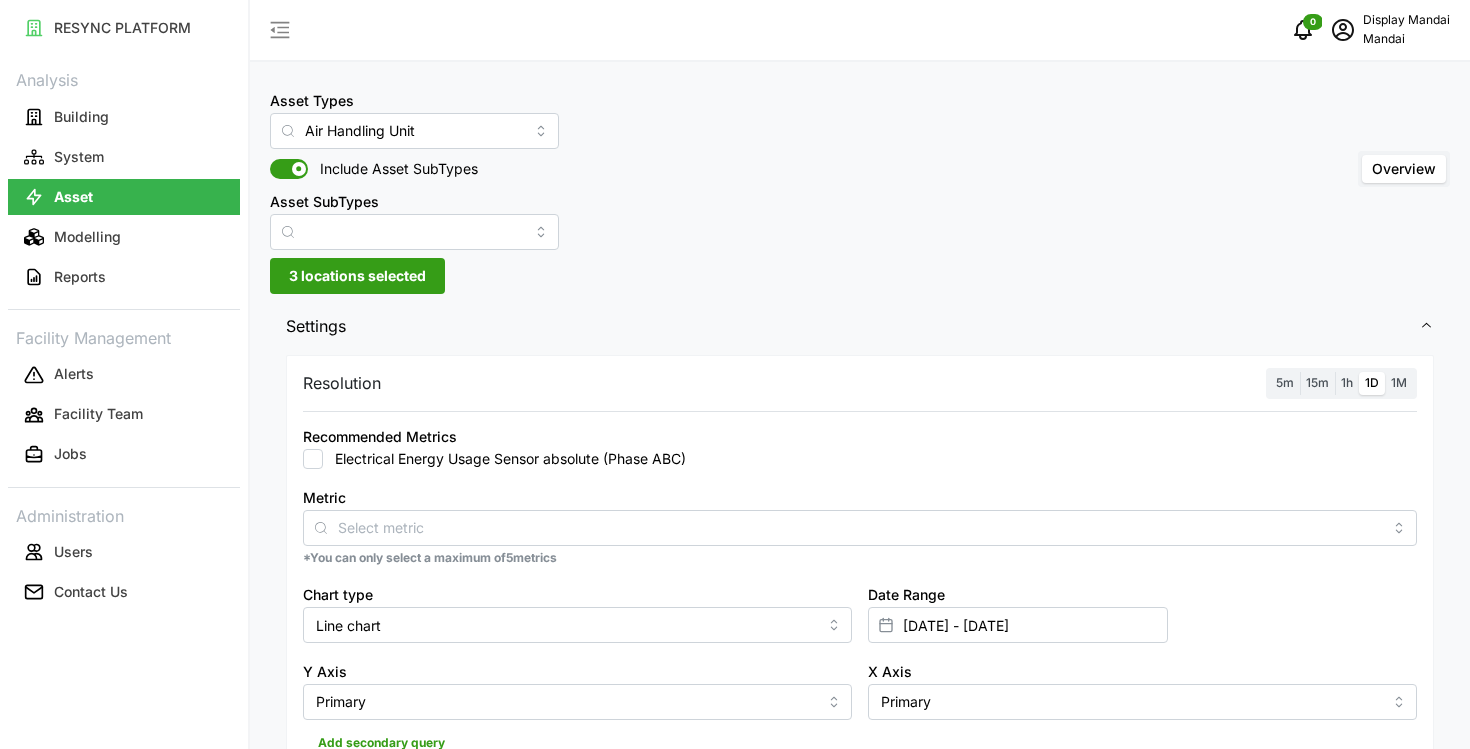 click on "Metric *You can only select a maximum of  5  metrics" at bounding box center [860, 526] 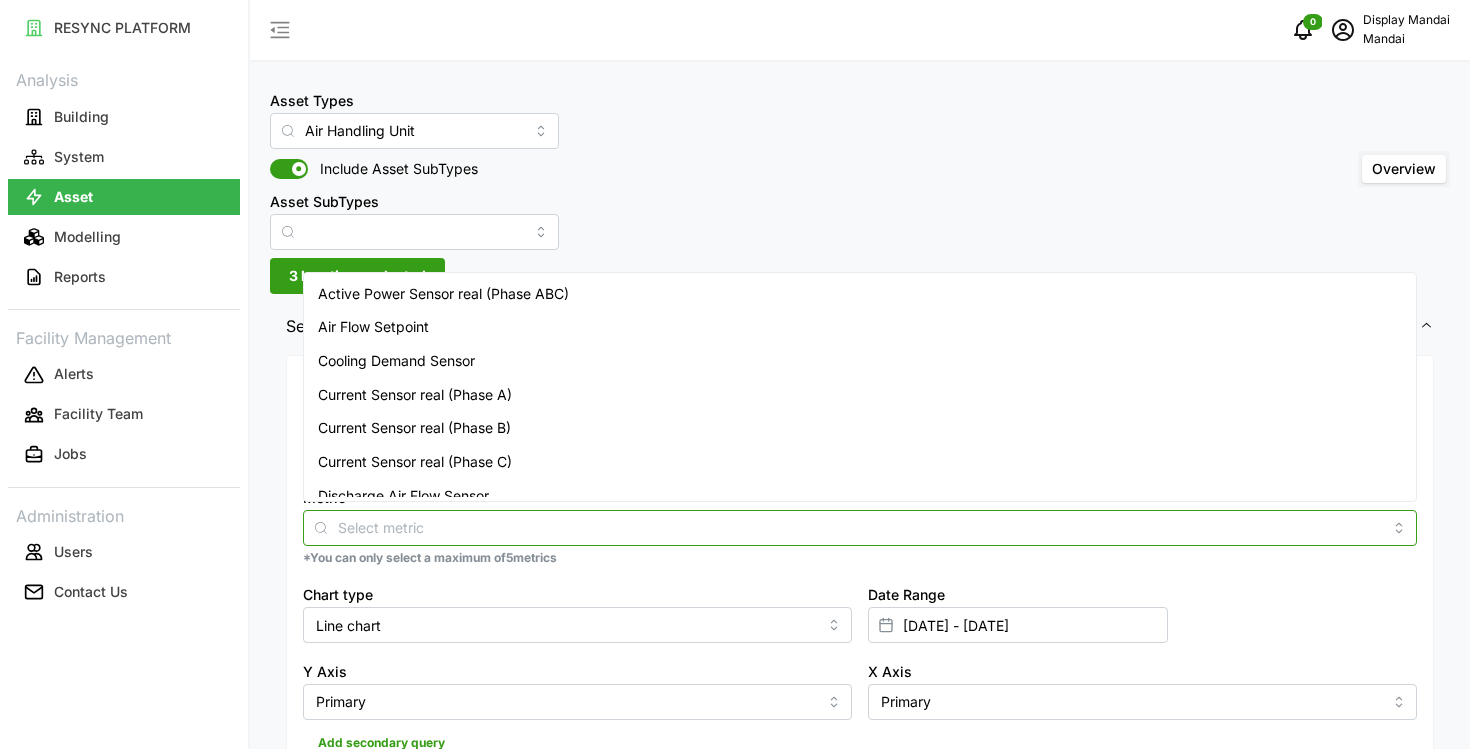 click on "Metric" at bounding box center (860, 527) 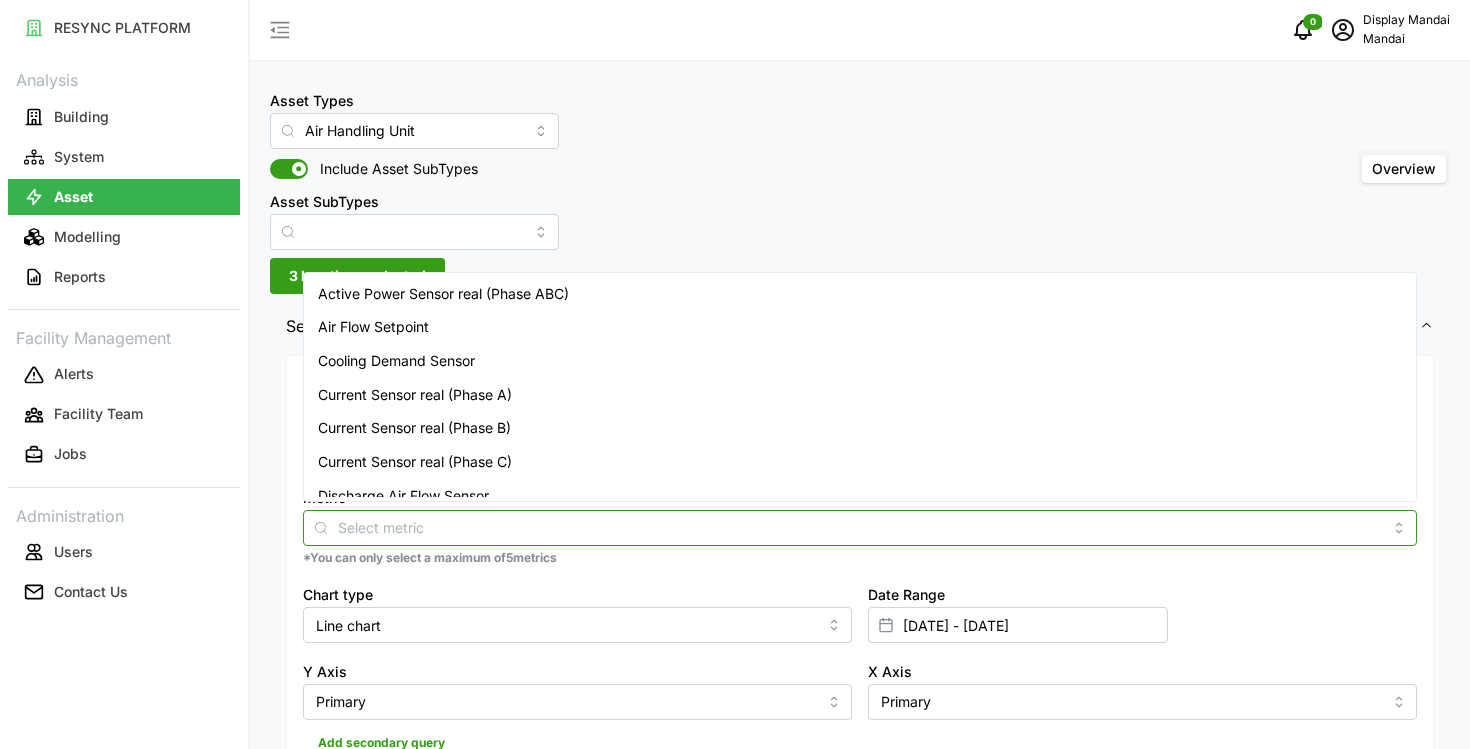 click on "Air Flow Setpoint" at bounding box center [860, 327] 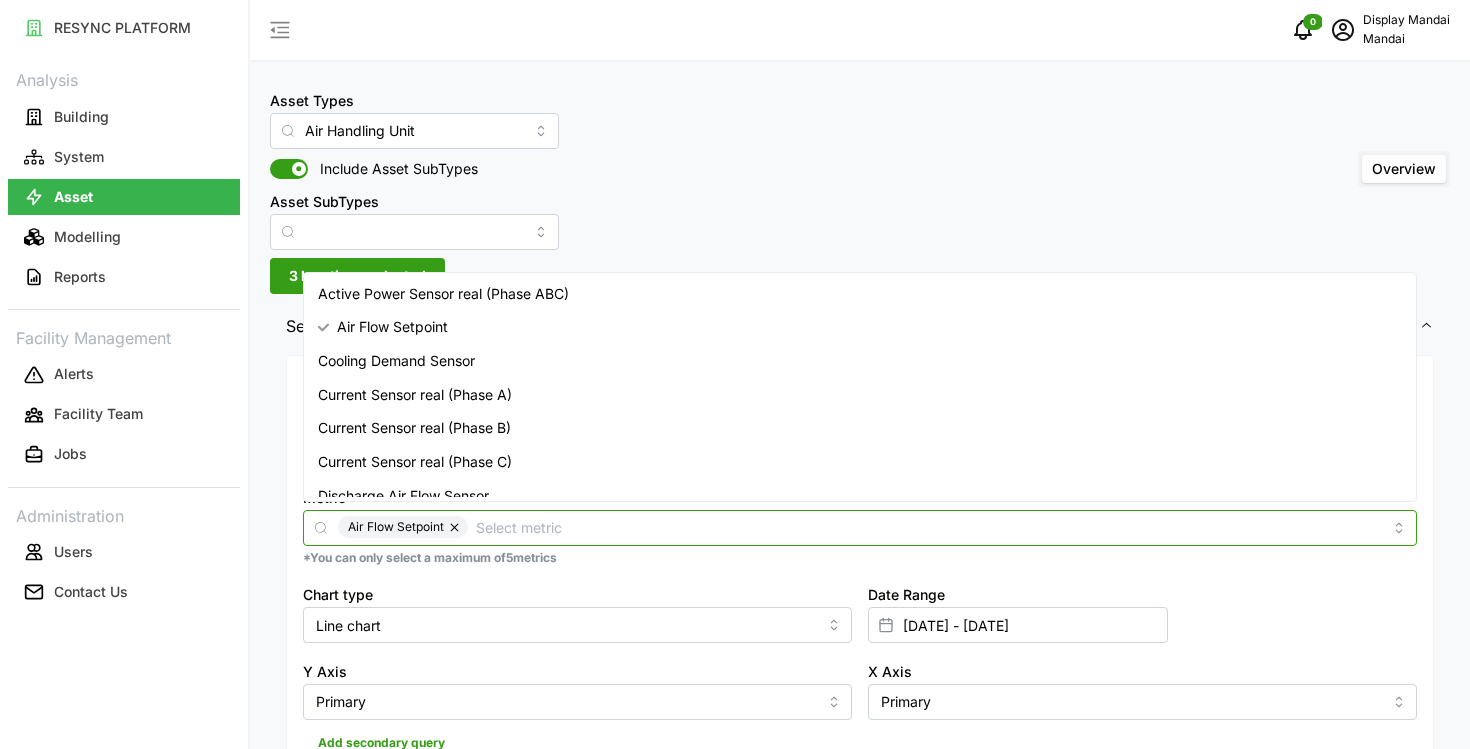 click on "Air Flow Setpoint" at bounding box center (392, 327) 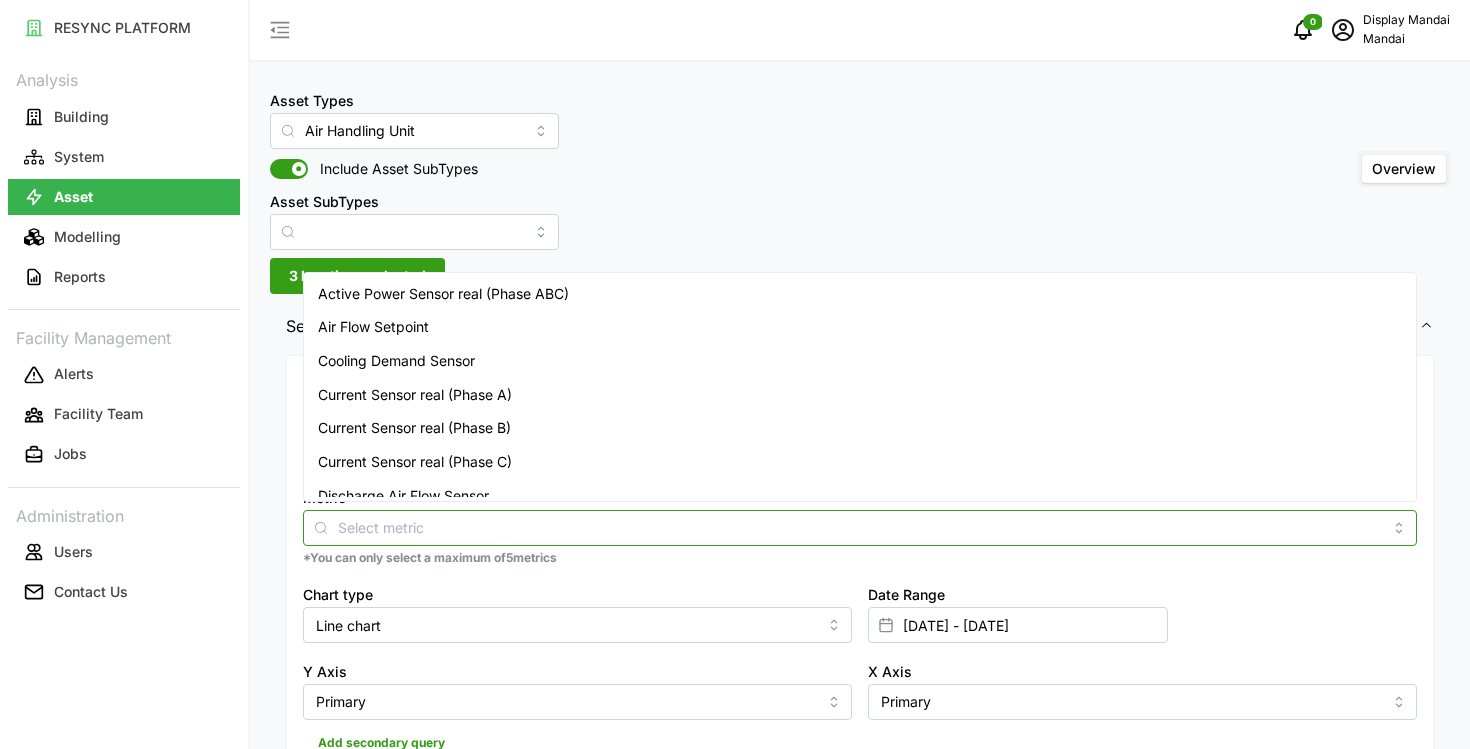 click on "Active Power Sensor real (Phase ABC)" at bounding box center (443, 294) 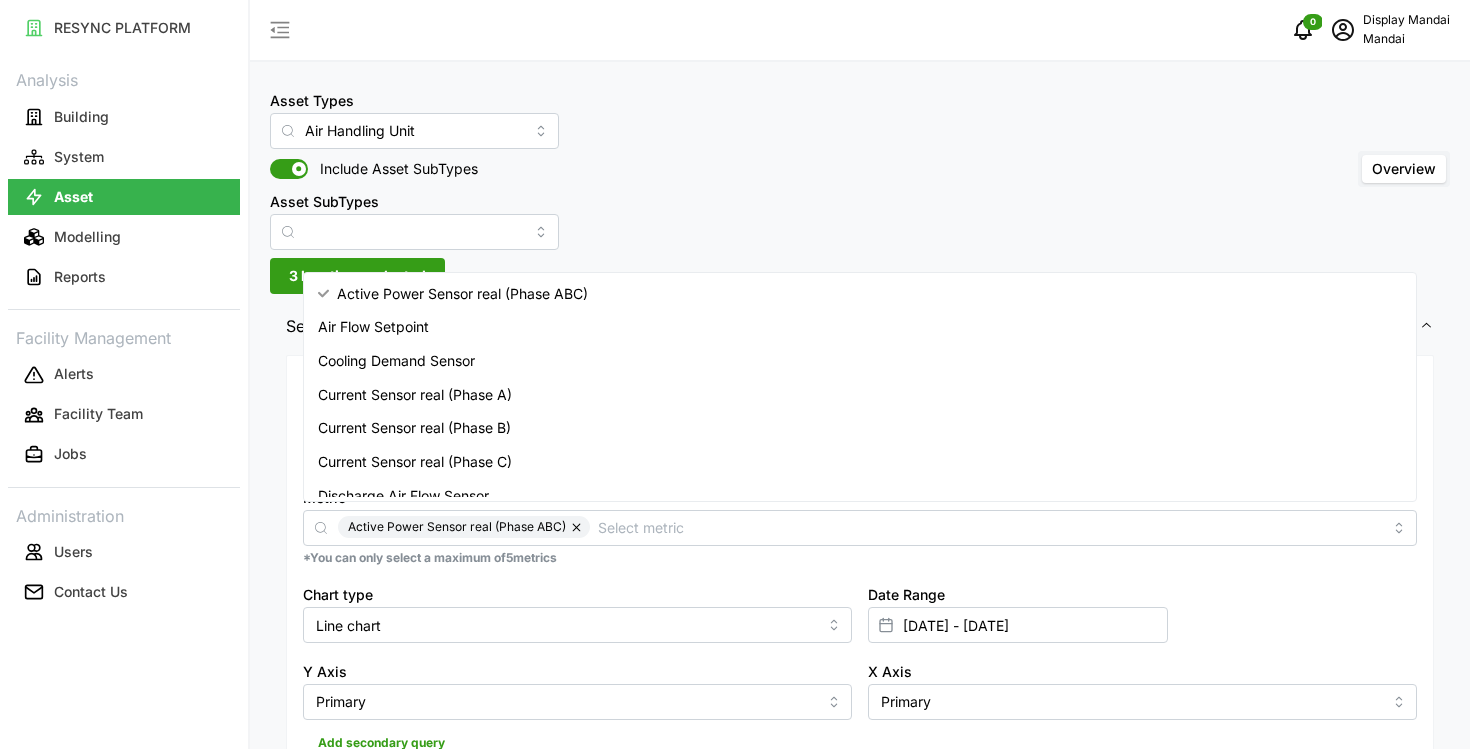 click on "Asset Types Air Handling Unit Include Asset SubTypes Asset SubTypes Overview 3 locations selected Settings Resolution 5m 15m 1h 1D 1M Recommended Metrics Electrical Energy Usage Sensor absolute (Phase ABC) Metric Active Power Sensor real (Phase ABC) *You can only select a maximum of  5  metrics Chart type Line chart Date Range [DATE] - [DATE] Y Axis Primary X Axis Primary Add secondary query Render chart No Metrics selected Choose metrics from the input field and click Render chart to display the chart." at bounding box center (860, 926) 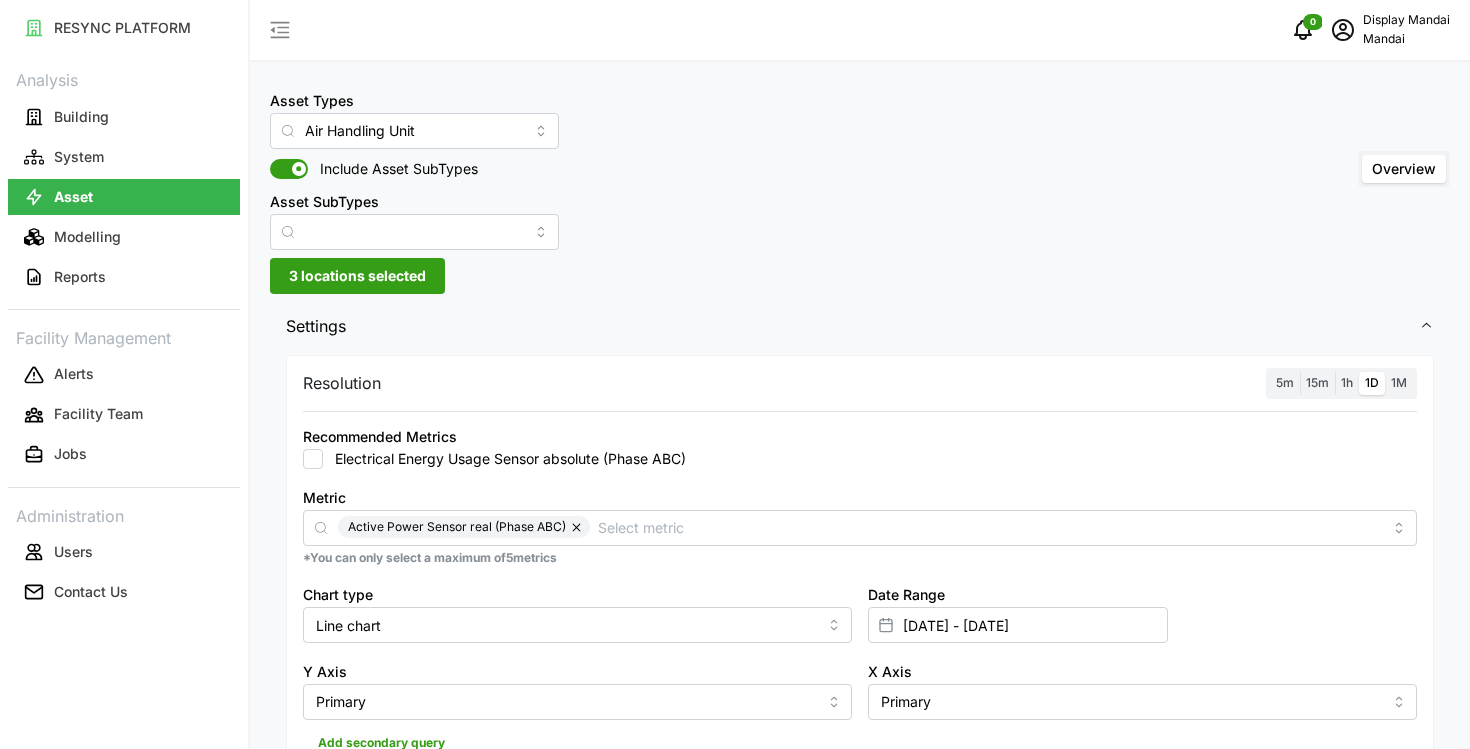 click on "5m" at bounding box center [1285, 382] 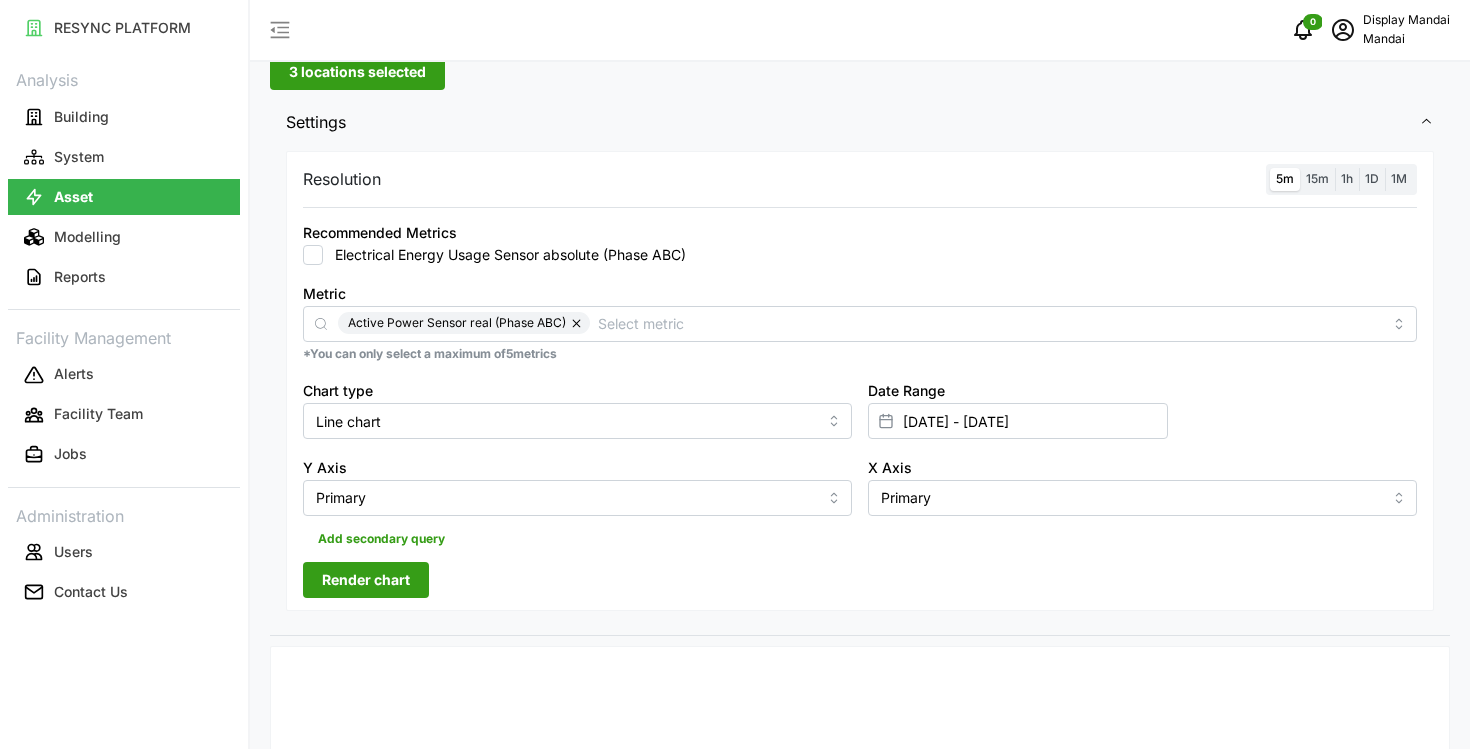 scroll, scrollTop: 252, scrollLeft: 0, axis: vertical 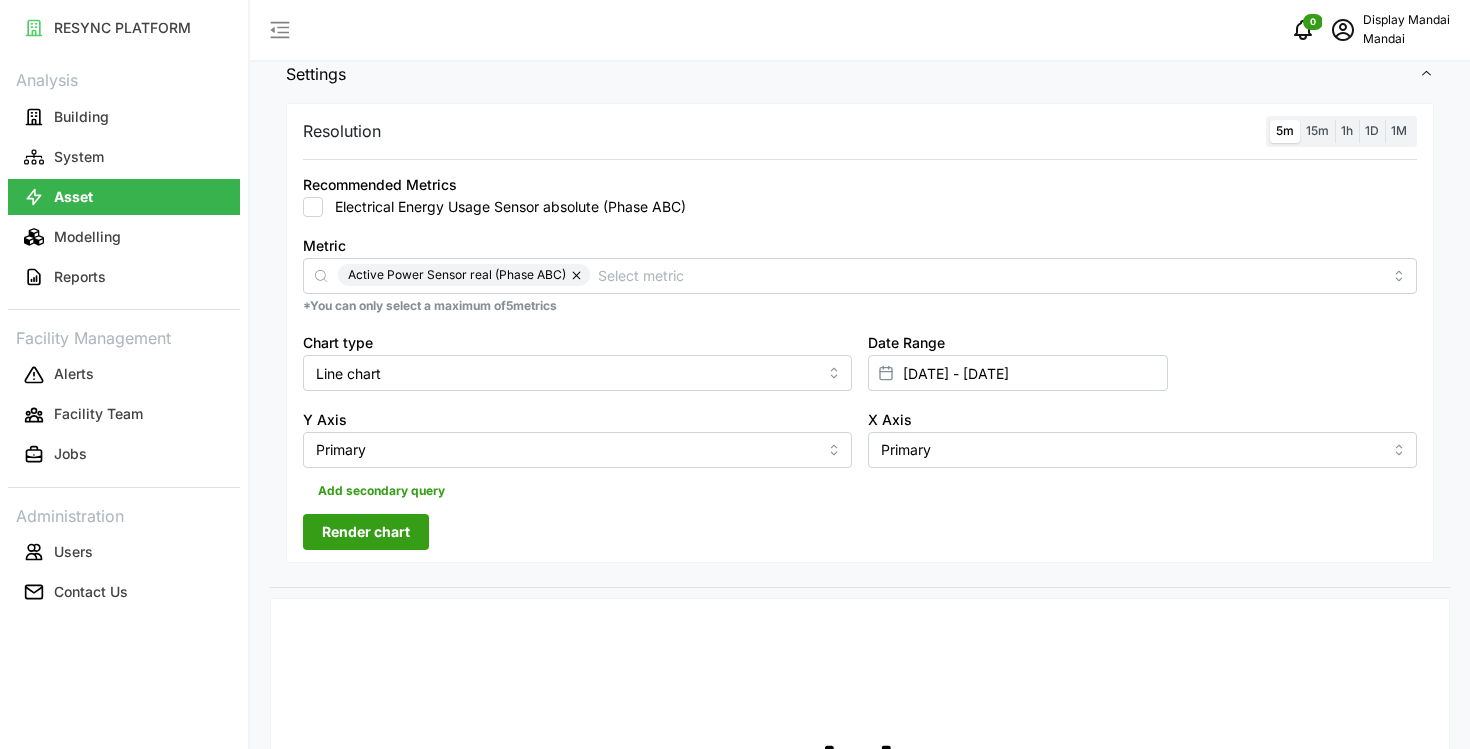 click on "Render chart" at bounding box center (366, 532) 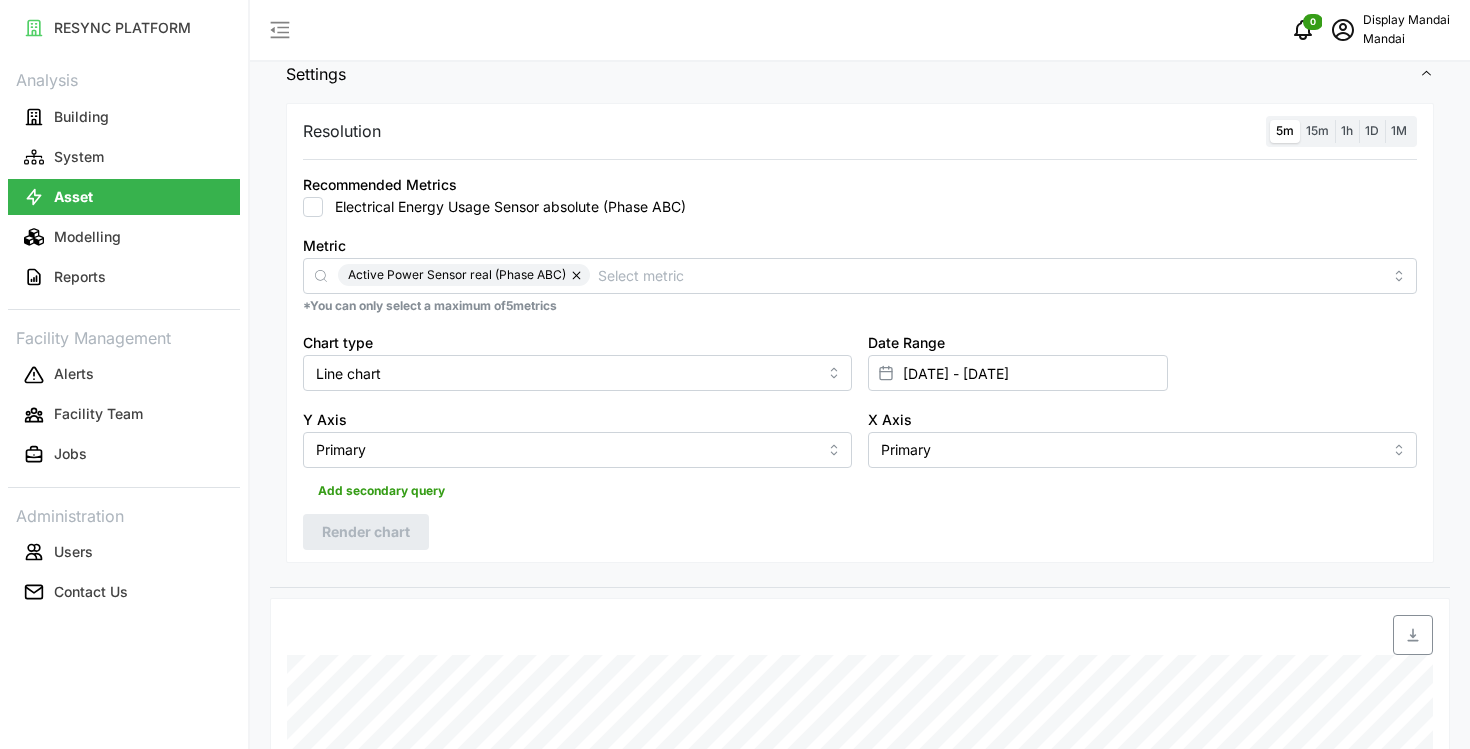 scroll, scrollTop: 744, scrollLeft: 0, axis: vertical 